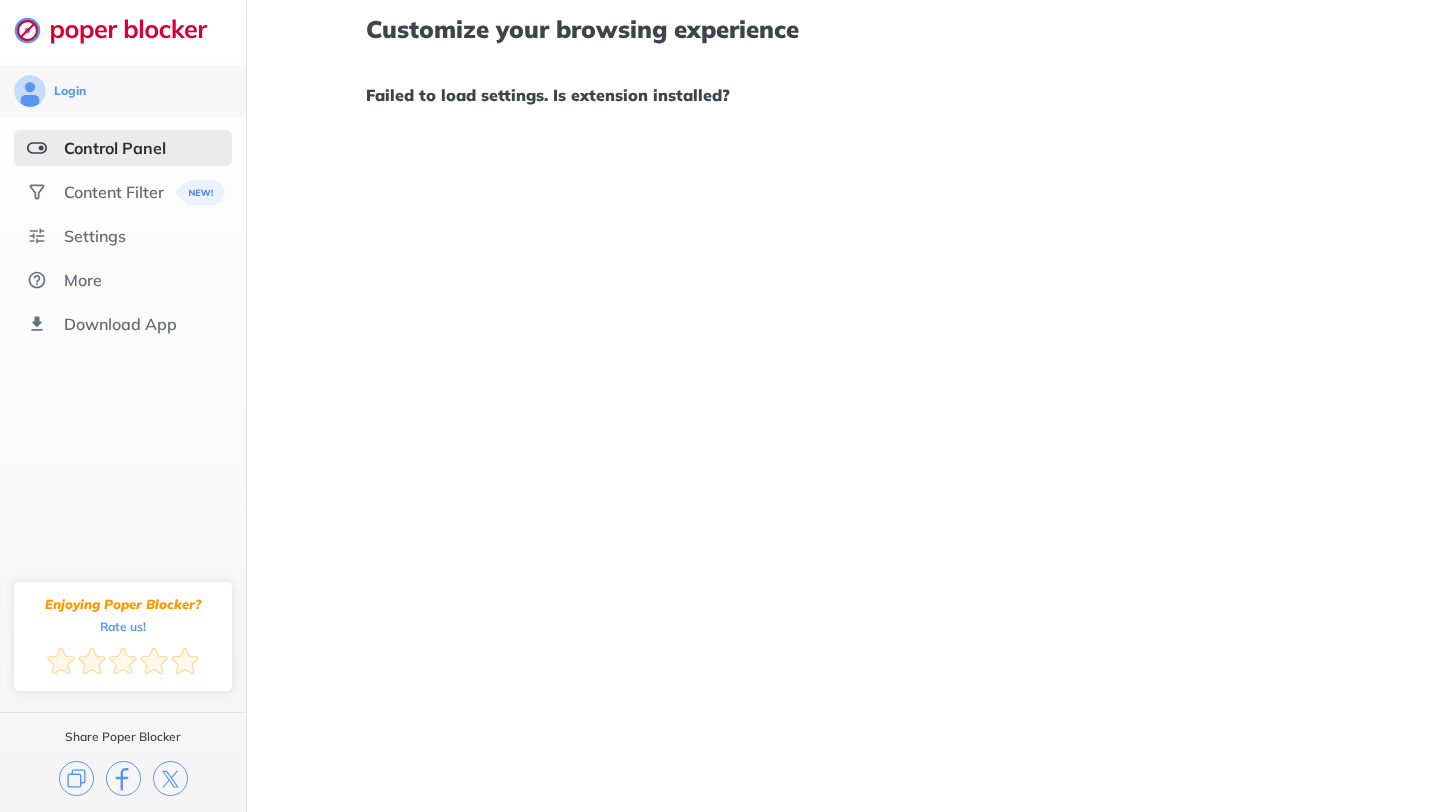 scroll, scrollTop: 0, scrollLeft: 0, axis: both 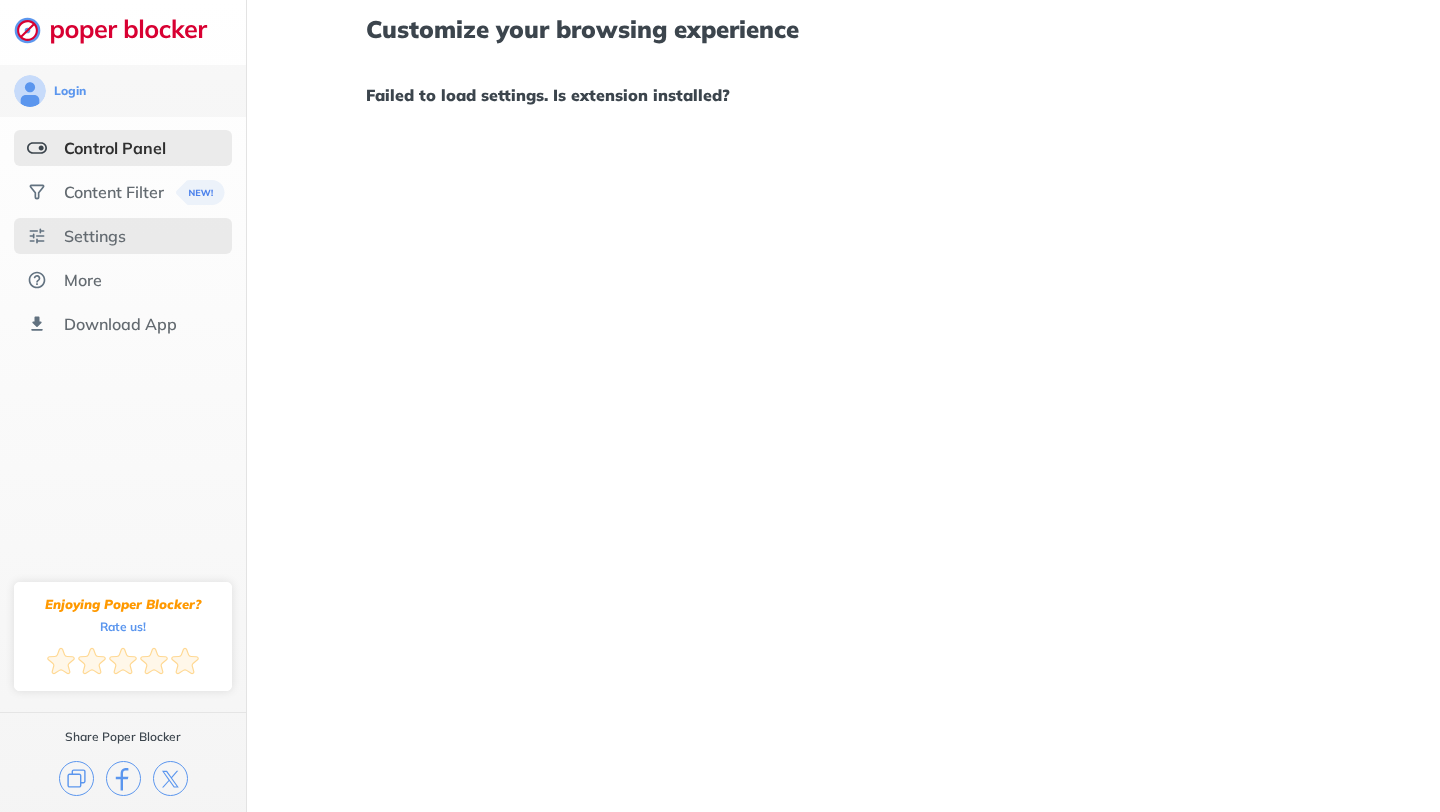 click on "Settings" at bounding box center [123, 192] 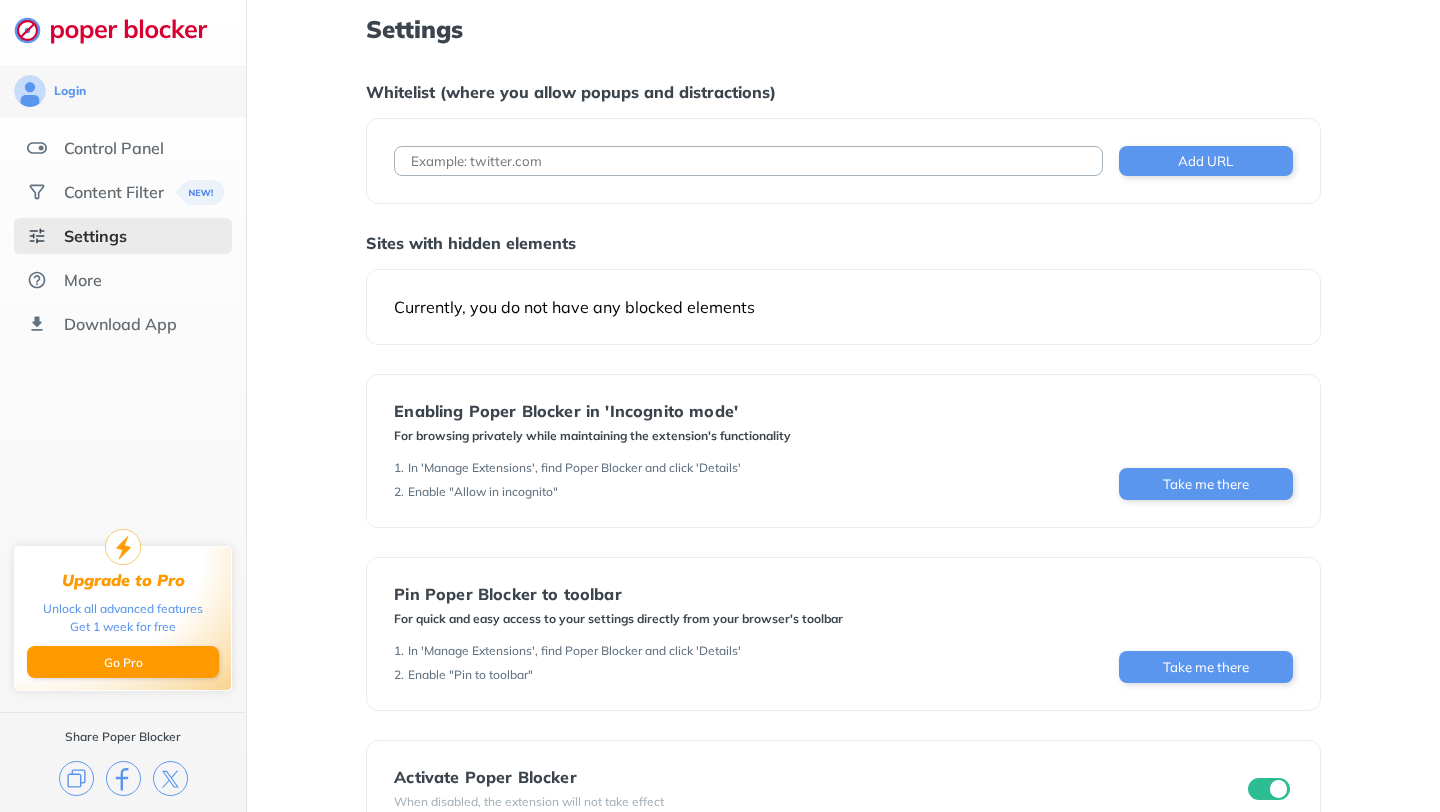 click on "Control Panel Content Filter Settings More Download App" at bounding box center (123, 236) 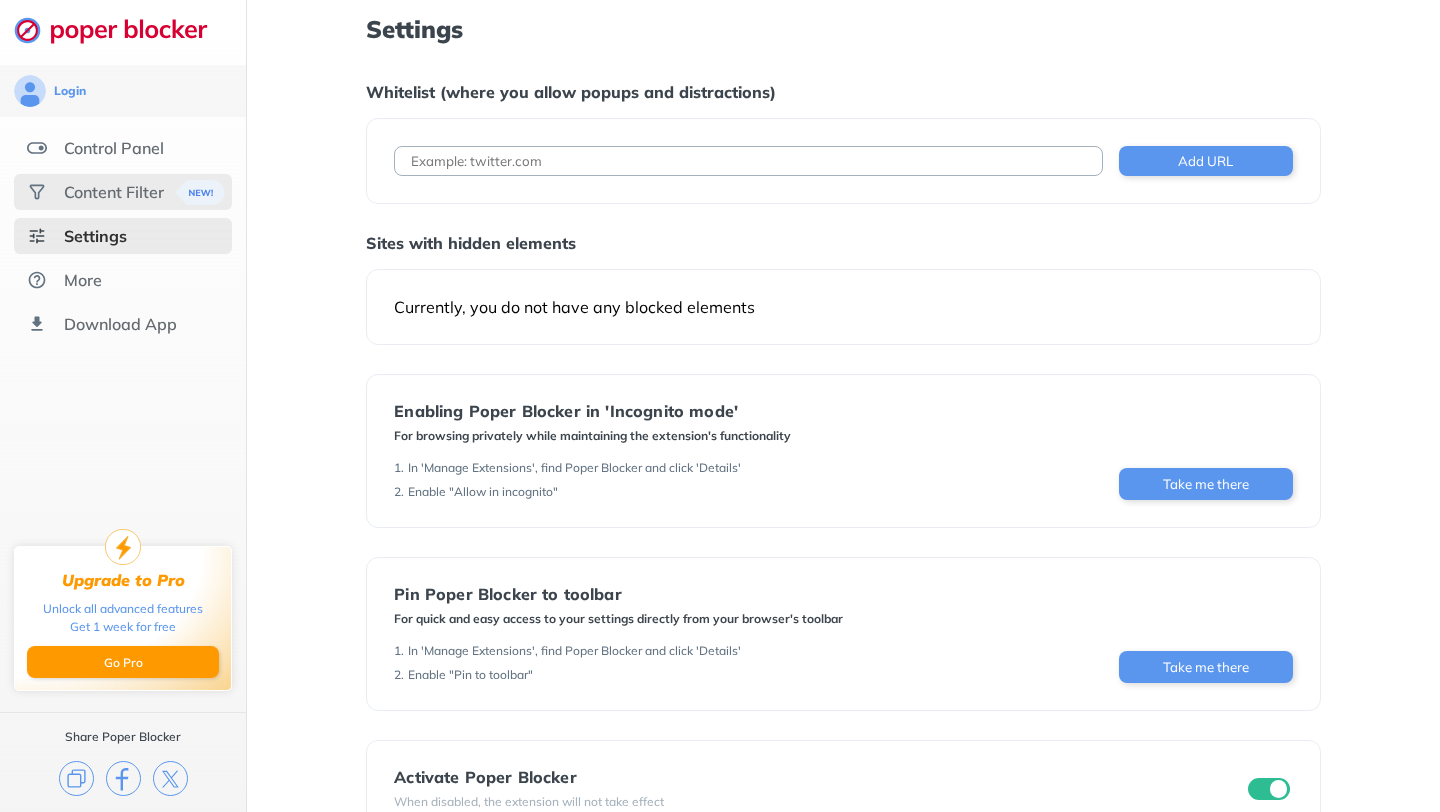 click on "Content Filter" at bounding box center [114, 148] 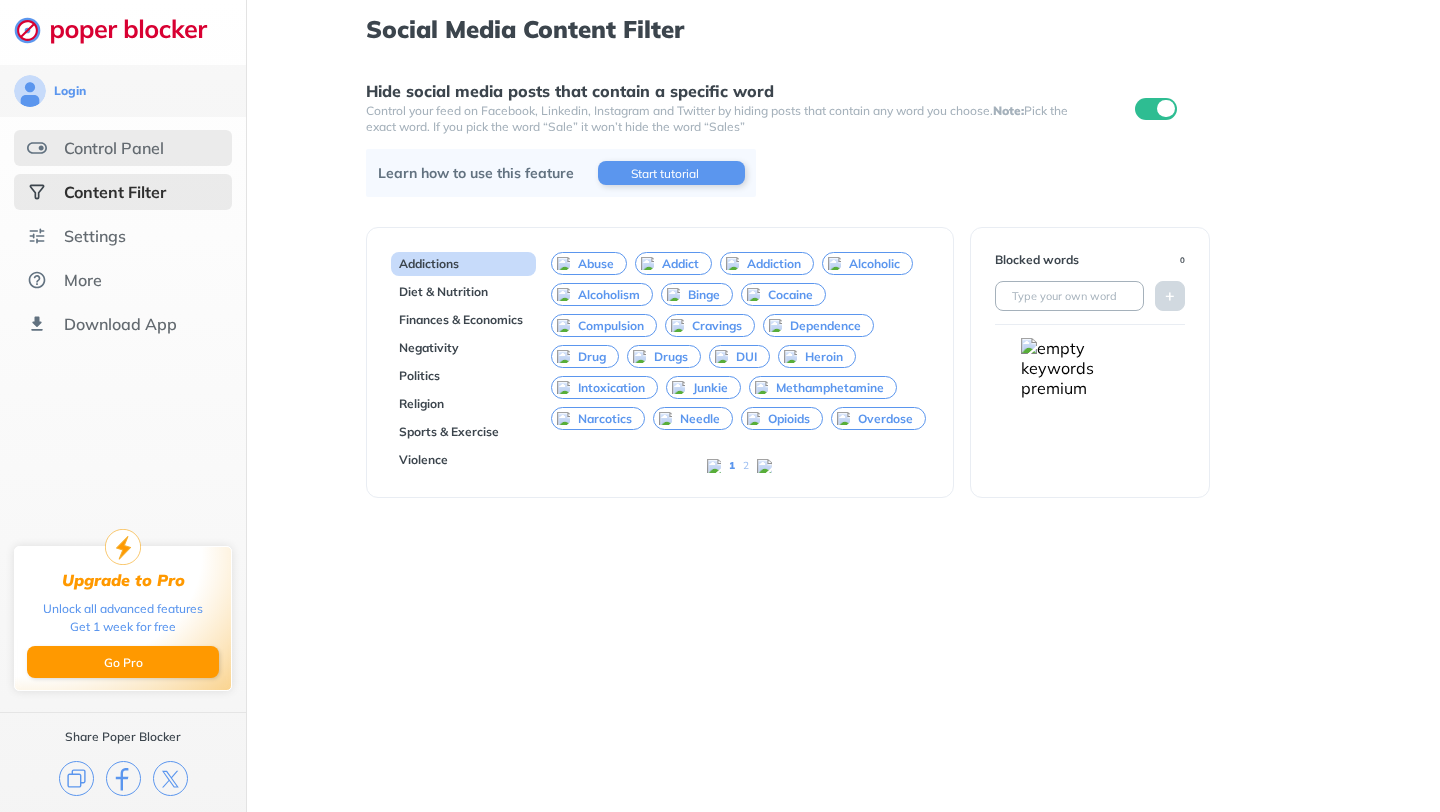 click on "Control Panel" at bounding box center [114, 148] 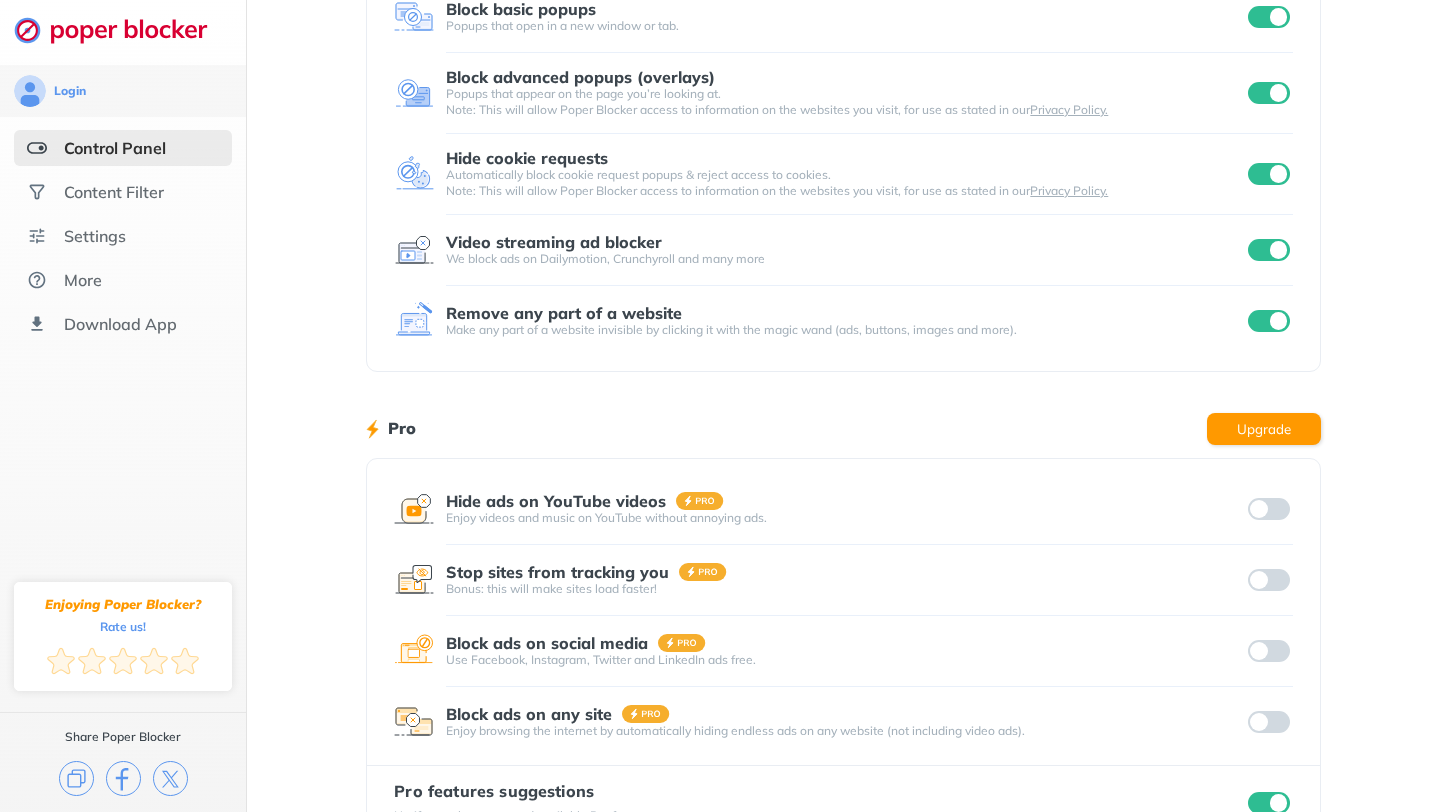 scroll, scrollTop: 222, scrollLeft: 0, axis: vertical 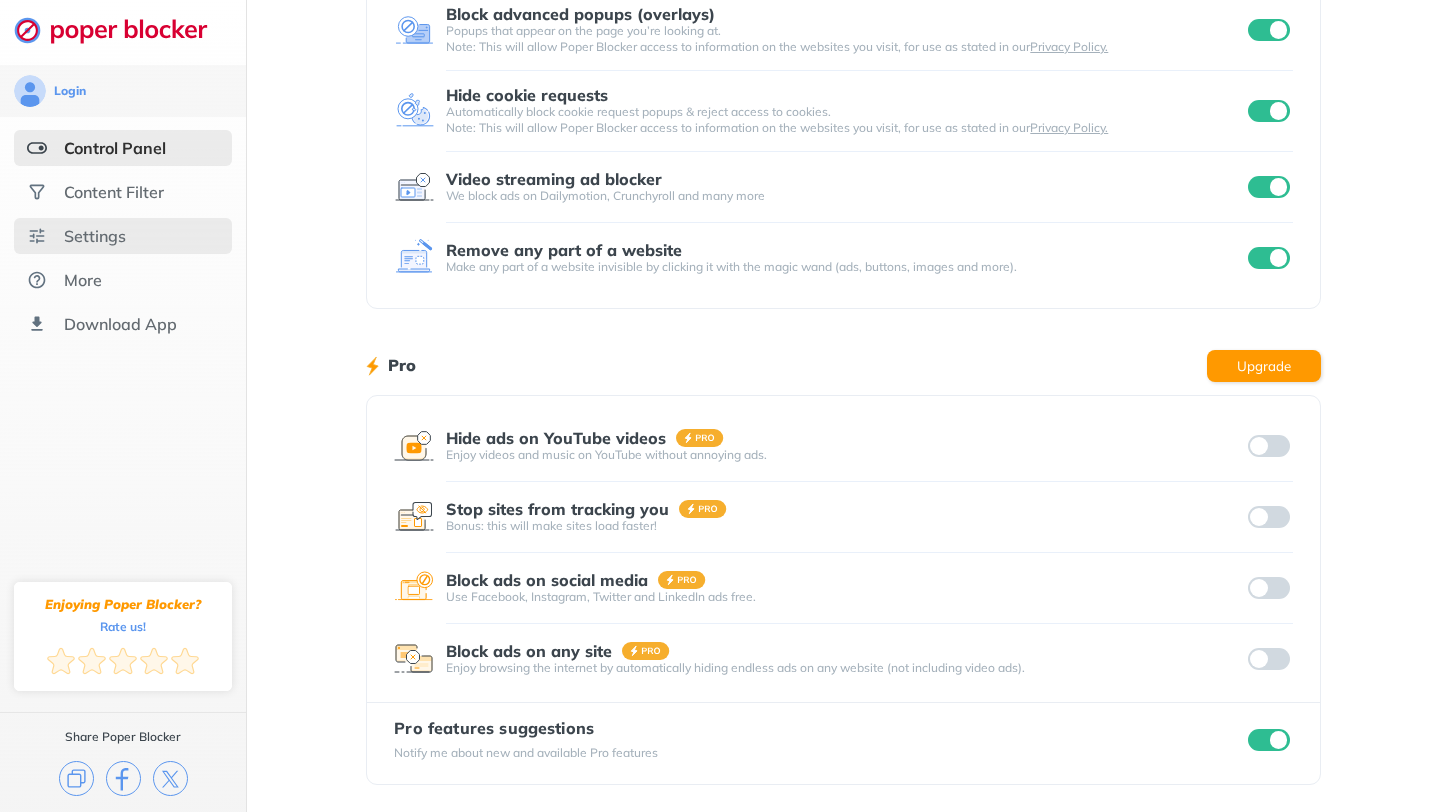 click on "Settings" at bounding box center [123, 192] 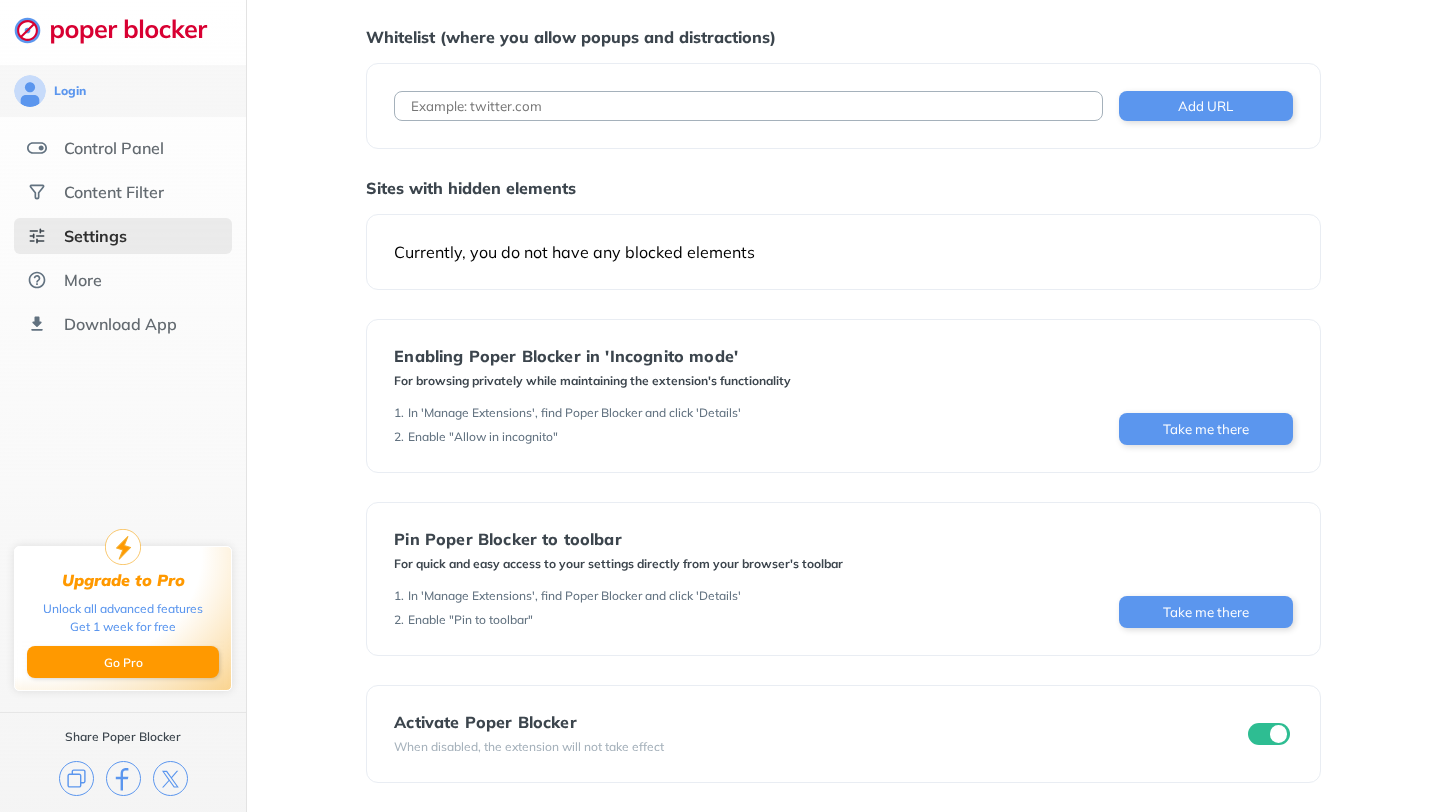 scroll, scrollTop: 0, scrollLeft: 0, axis: both 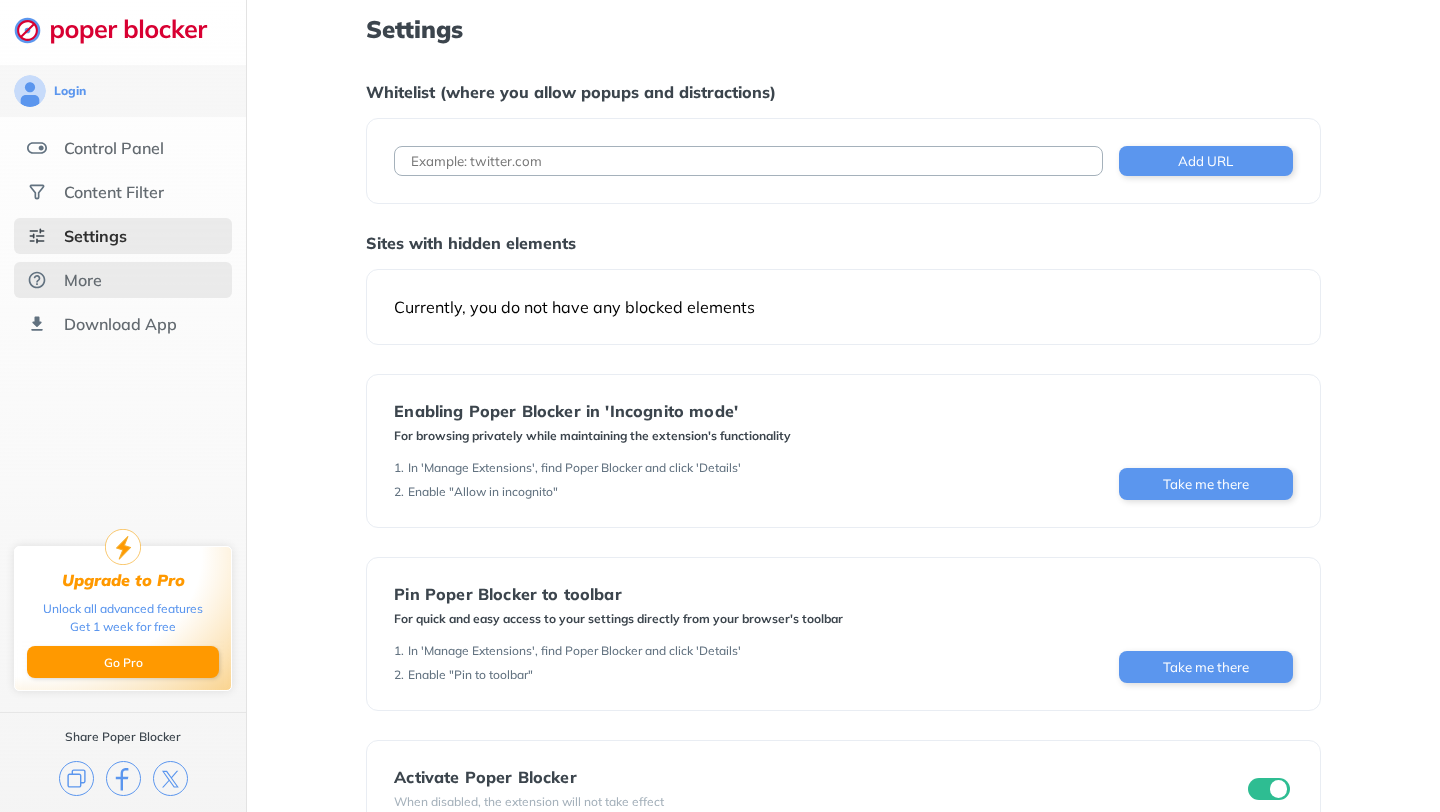 click on "More" at bounding box center (123, 148) 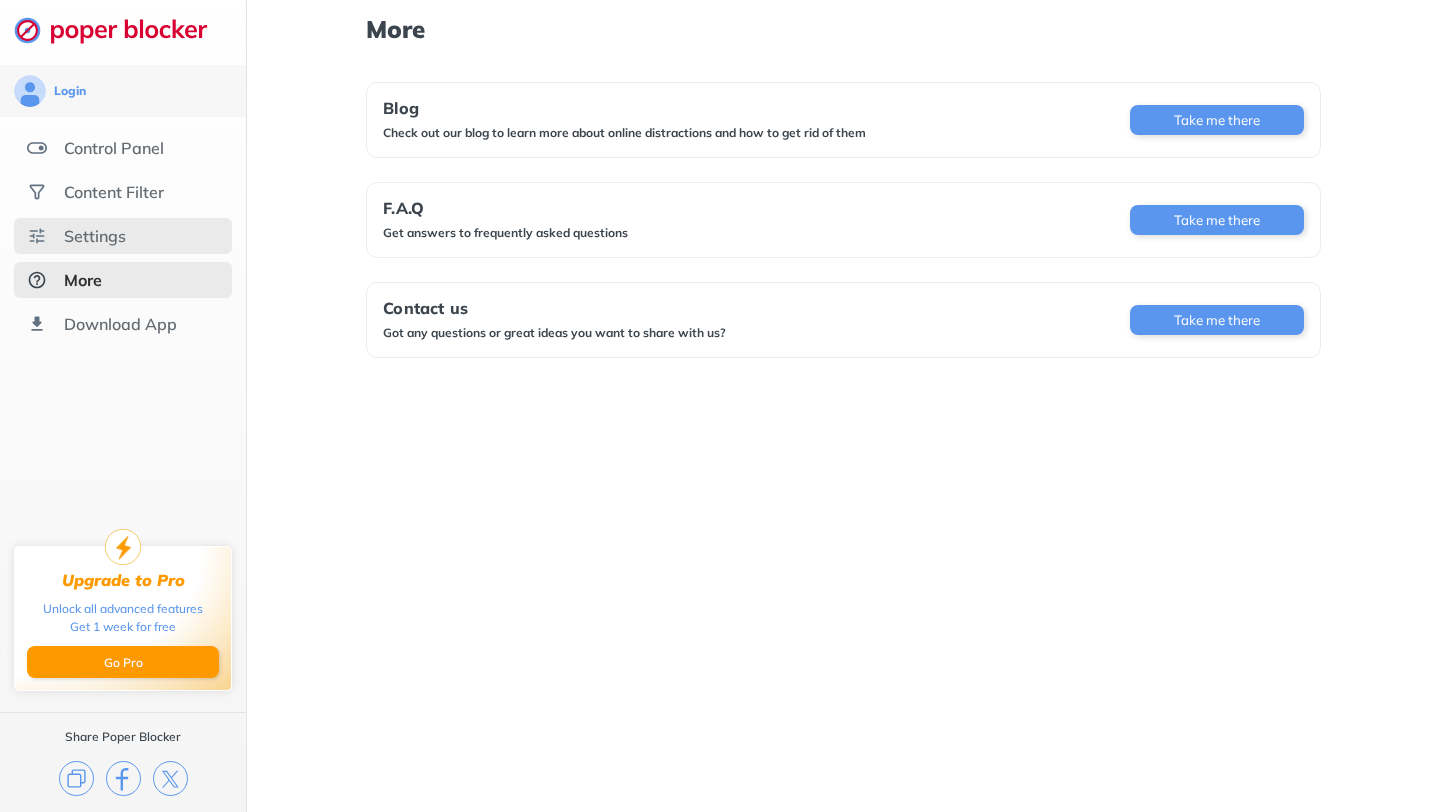 click on "Settings" at bounding box center (123, 148) 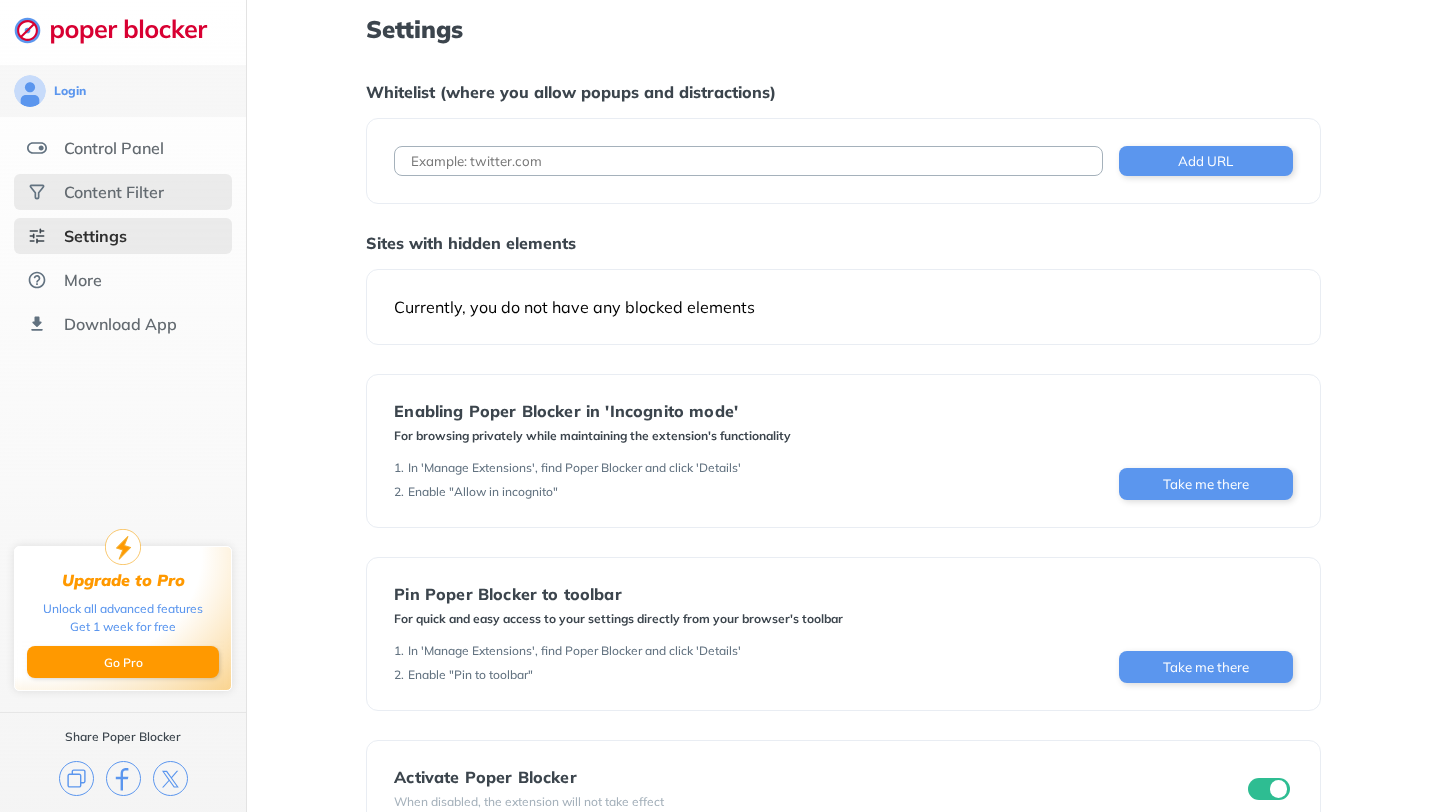 click on "Content Filter" at bounding box center [114, 148] 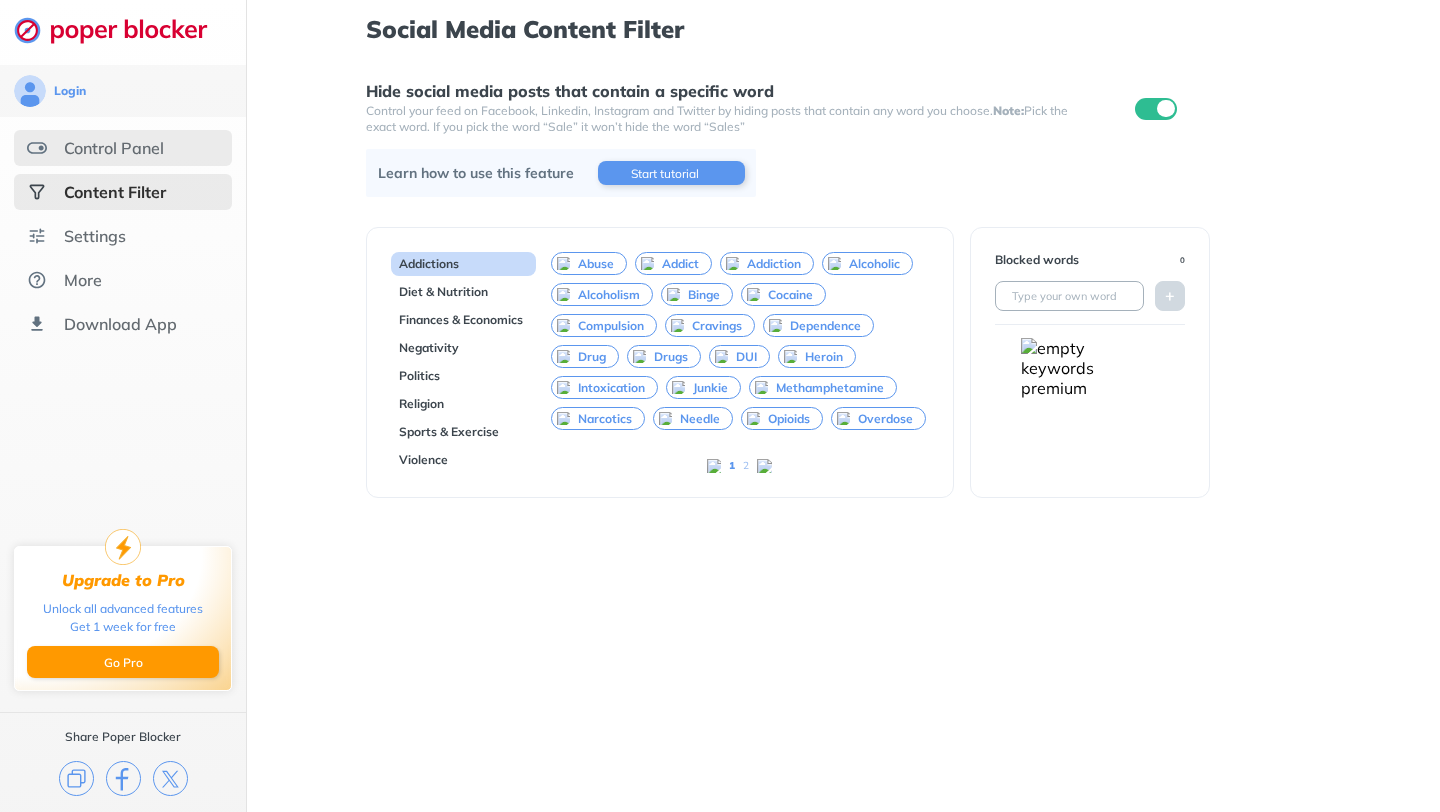 click on "Control Panel" at bounding box center [114, 148] 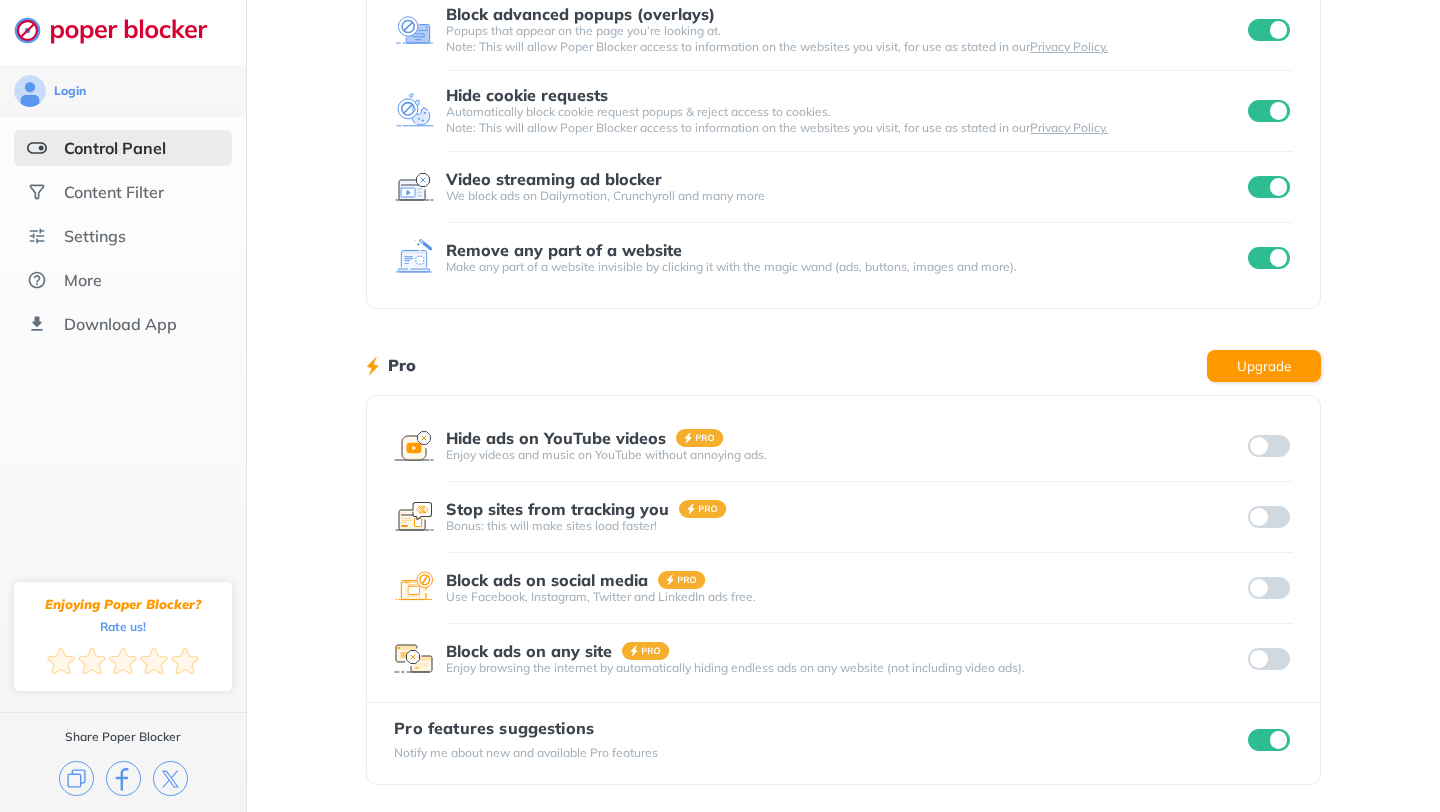 scroll, scrollTop: 0, scrollLeft: 0, axis: both 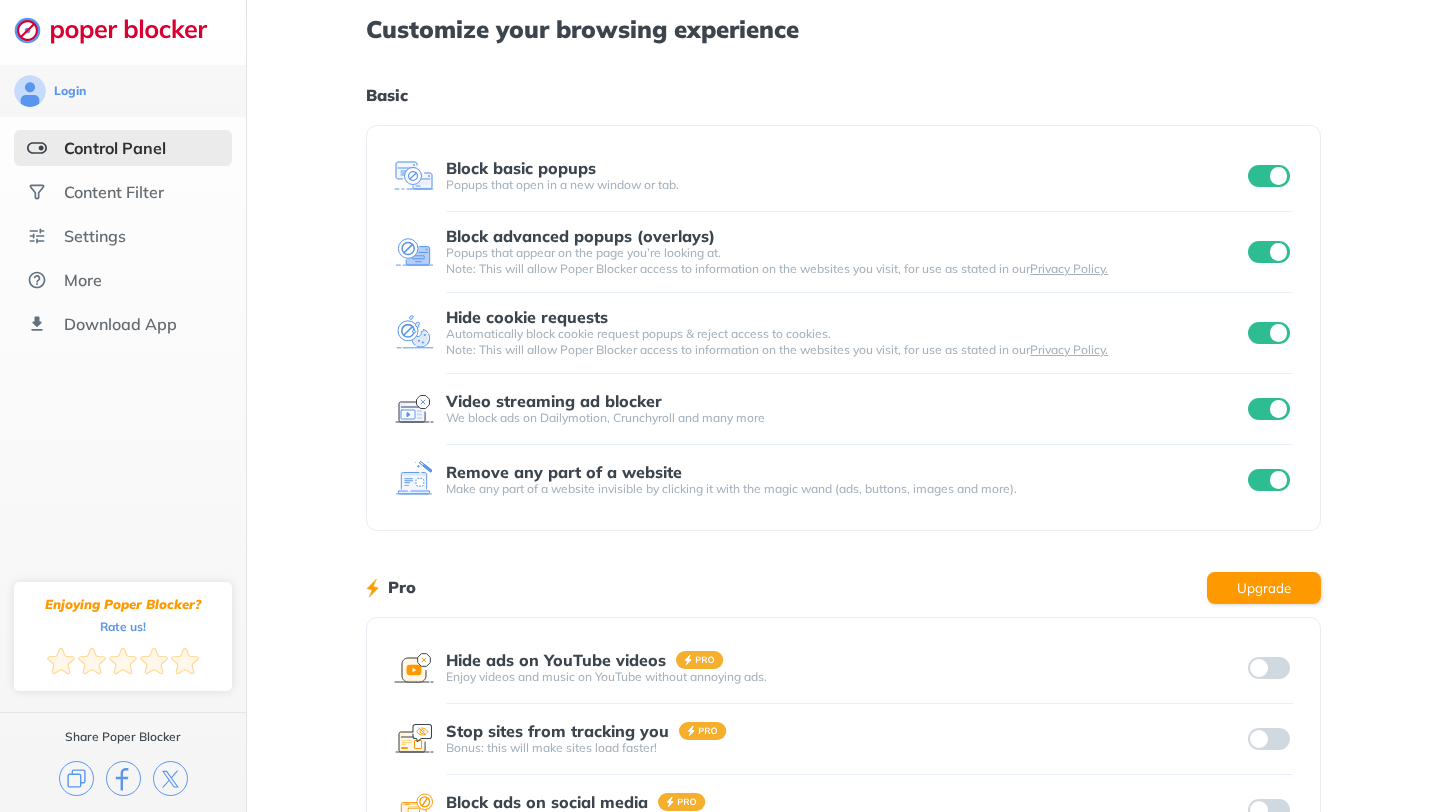 click at bounding box center [1269, 176] 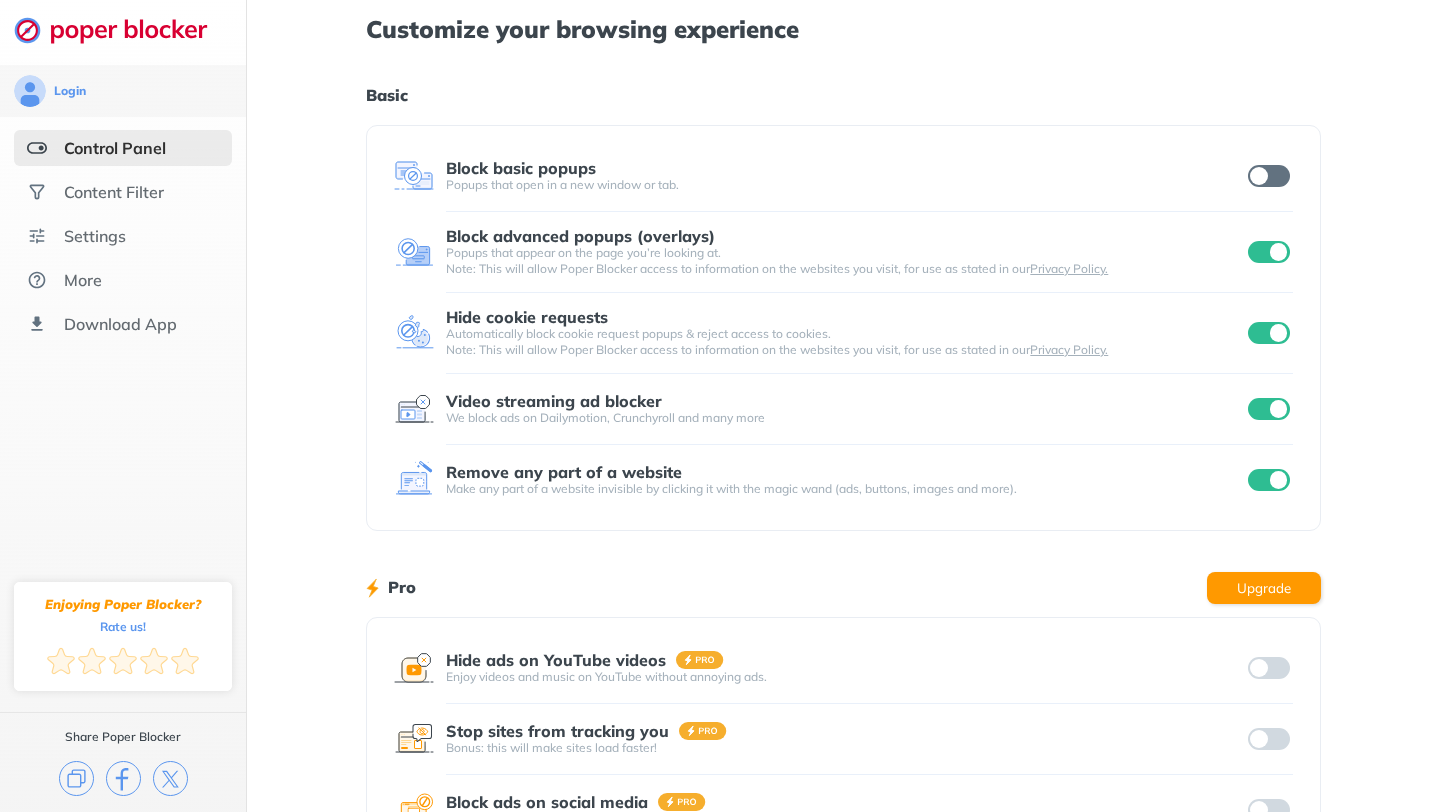 click at bounding box center (1269, 252) 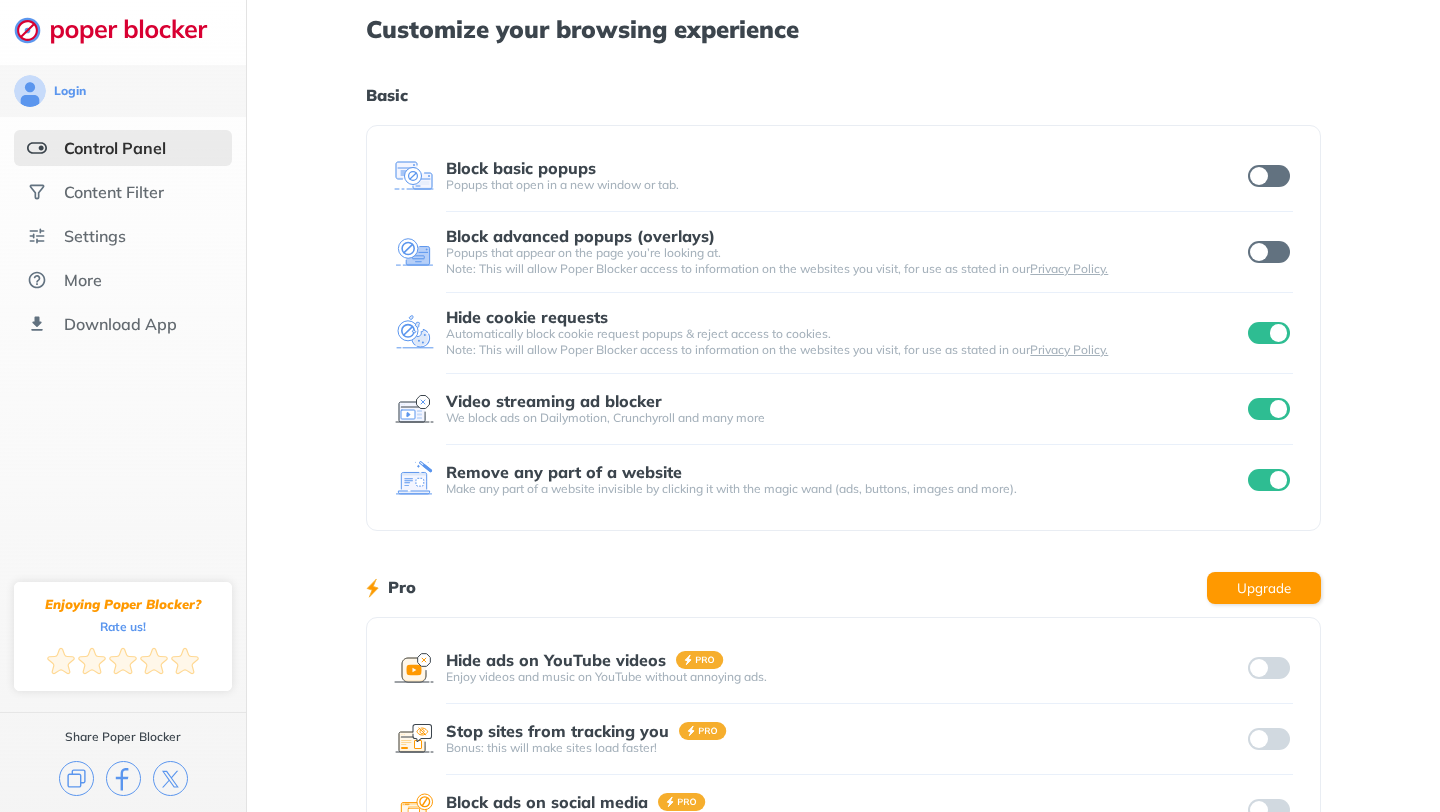 click at bounding box center (1269, 333) 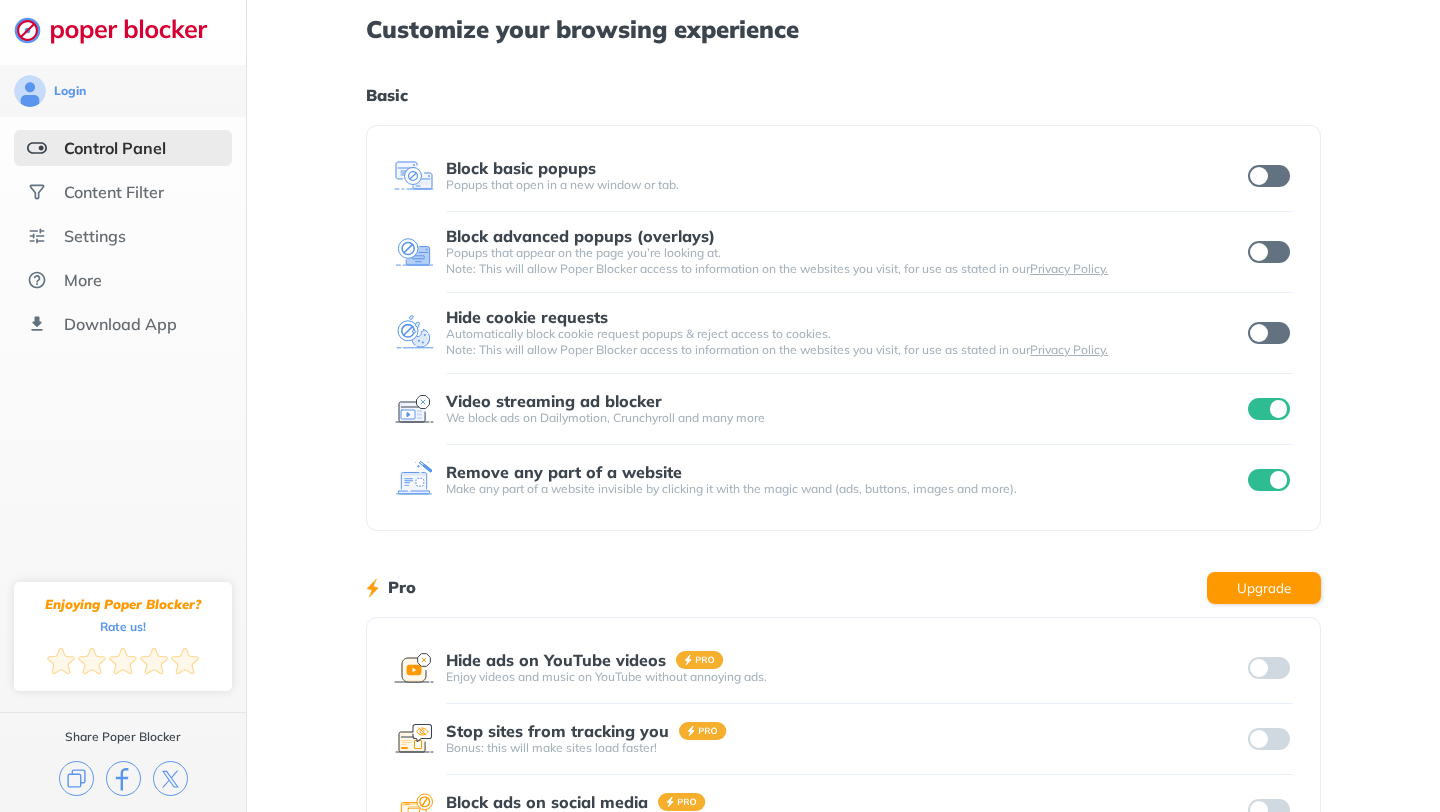 click at bounding box center (1269, 409) 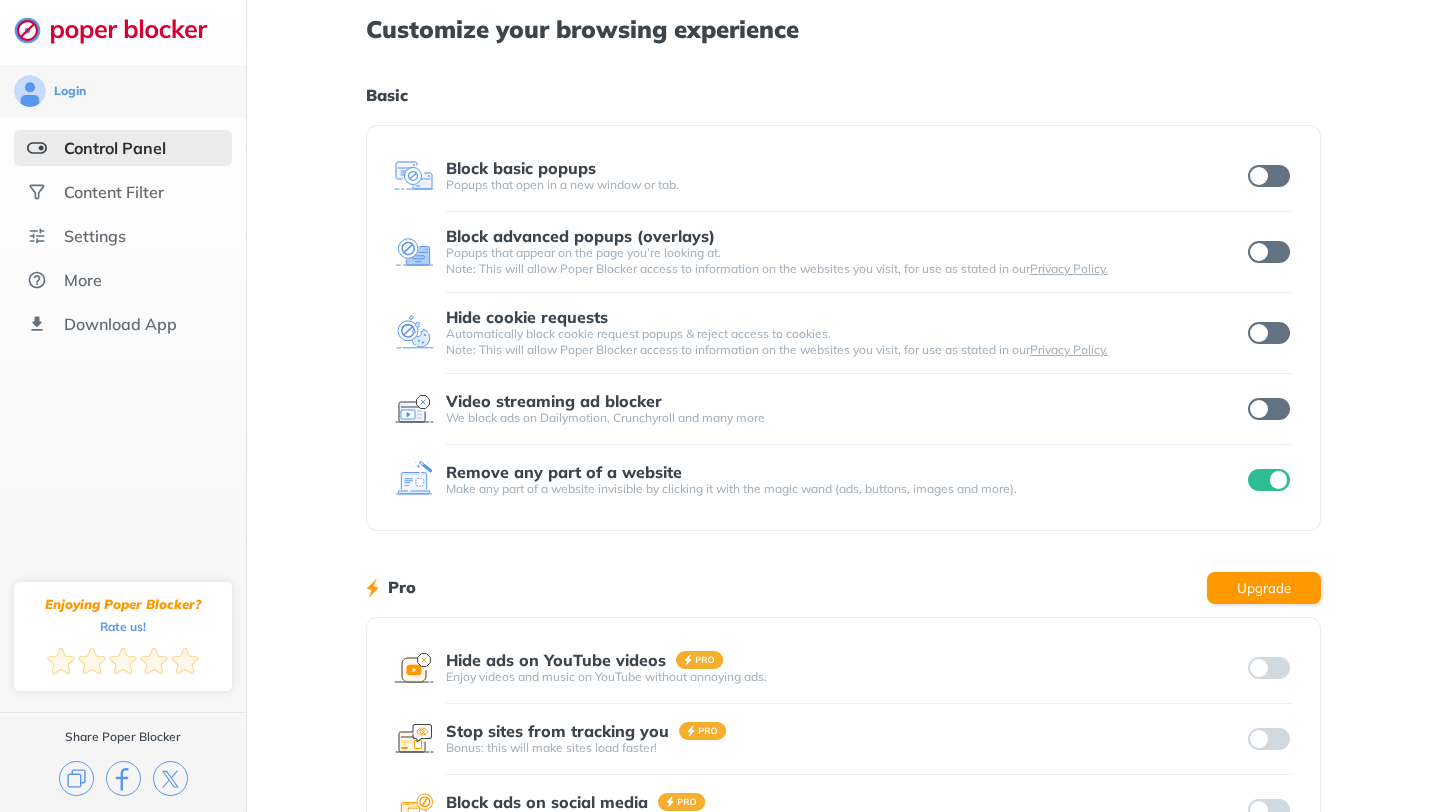 click at bounding box center (1269, 480) 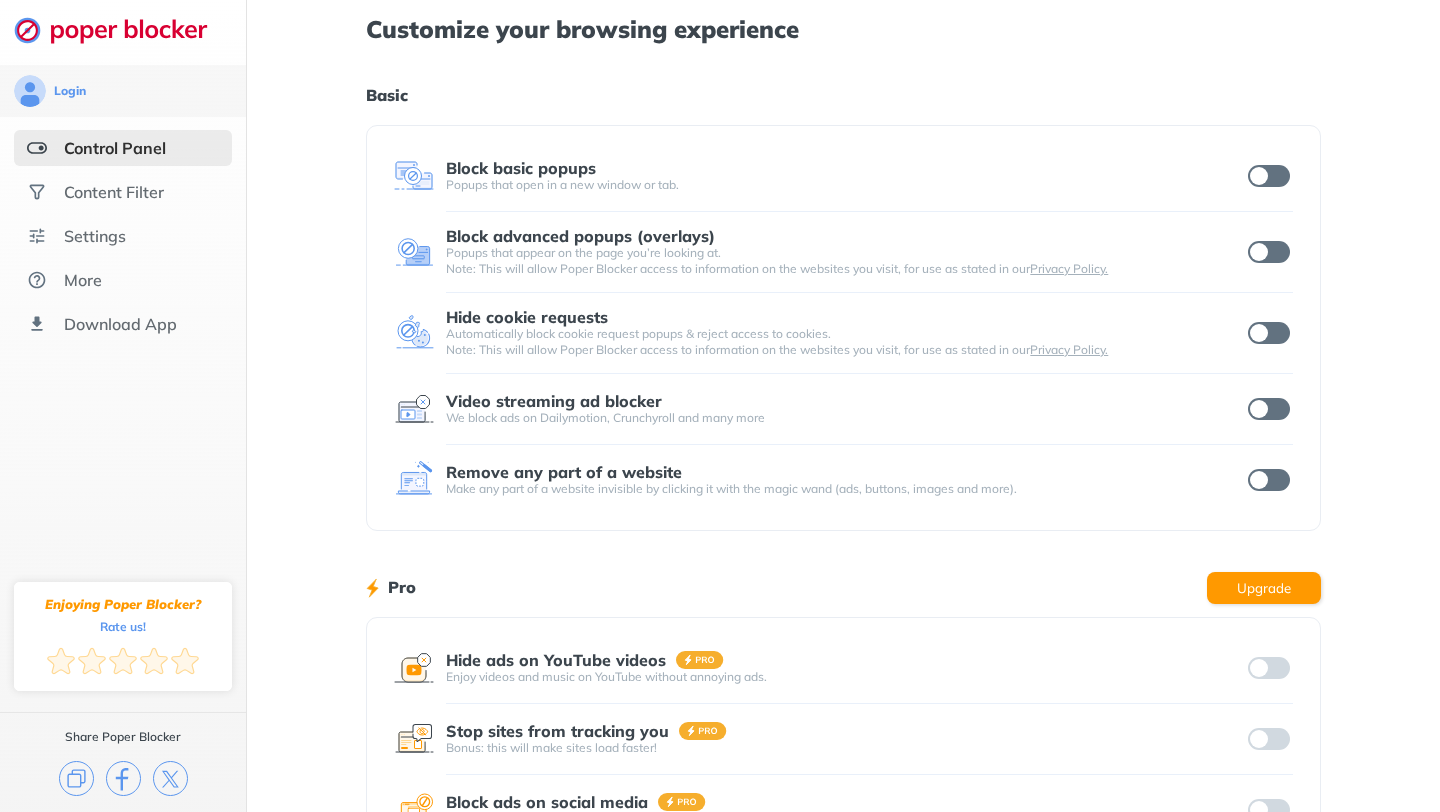 click on "Customize your browsing experience Basic Block basic popups Popups that open in a new window or tab. Block advanced popups (overlays) Popups that appear on the page you’re looking at.
Note: This will allow Poper Blocker access to information on the websites you visit, for use as stated in our  Privacy Policy. Hide cookie requests Automatically block cookie request popups & reject access to cookies.
Note: This will allow Poper Blocker access to information on the websites you visit, for use as stated in our  Privacy Policy. Video streaming ad blocker We block ads on Dailymotion, Crunchyroll and many more  Remove any part of a website Make any part of a website invisible by clicking it with the magic wand (ads, buttons, images and more). Pro Upgrade Hide ads on YouTube videos Enjoy videos and music on YouTube without annoying ads. Stop sites from tracking you Bonus: this will make sites load faster! Block ads on social media Use Facebook, Instagram, Twitter and LinkedIn ads free. Block ads on any site" at bounding box center [843, 517] 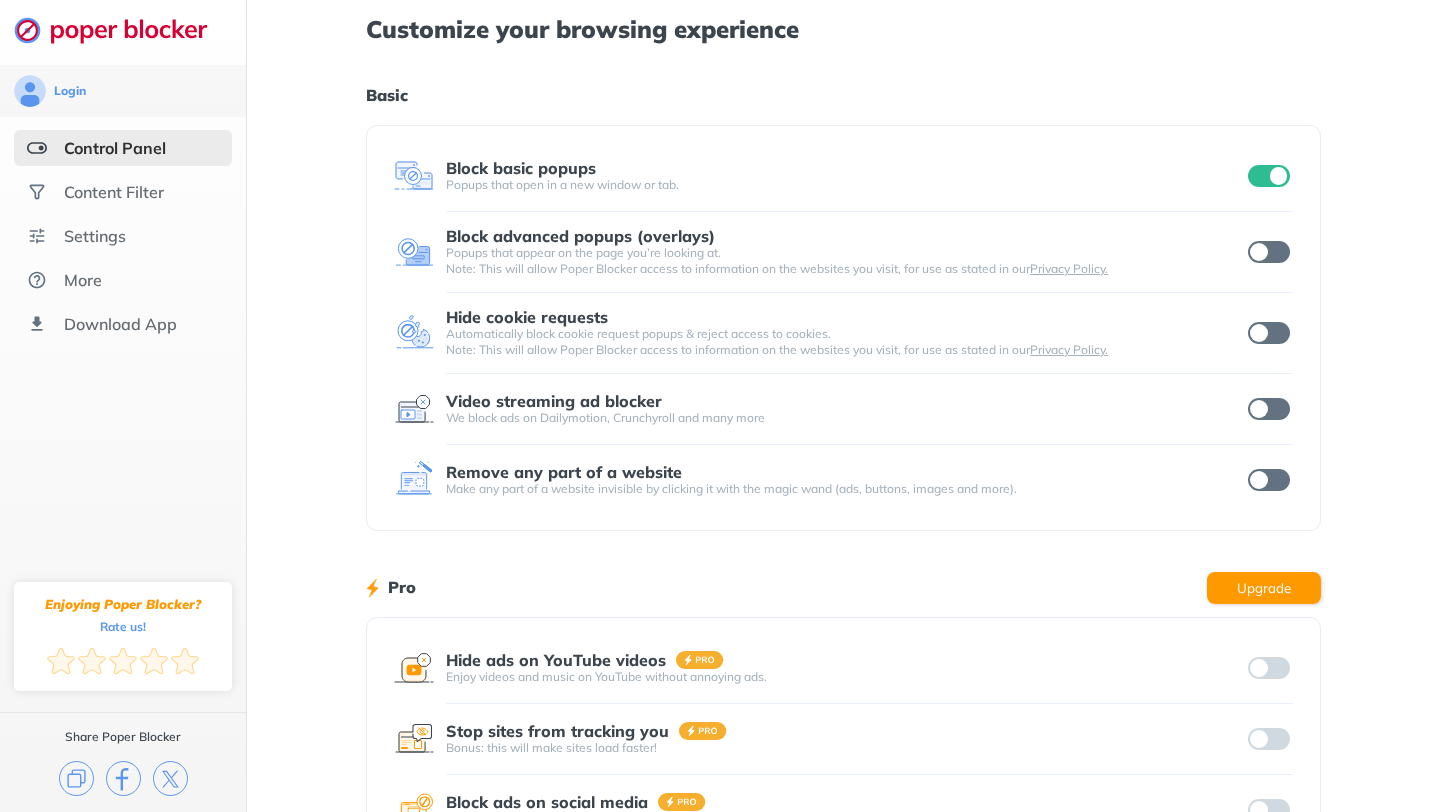 click at bounding box center [1269, 252] 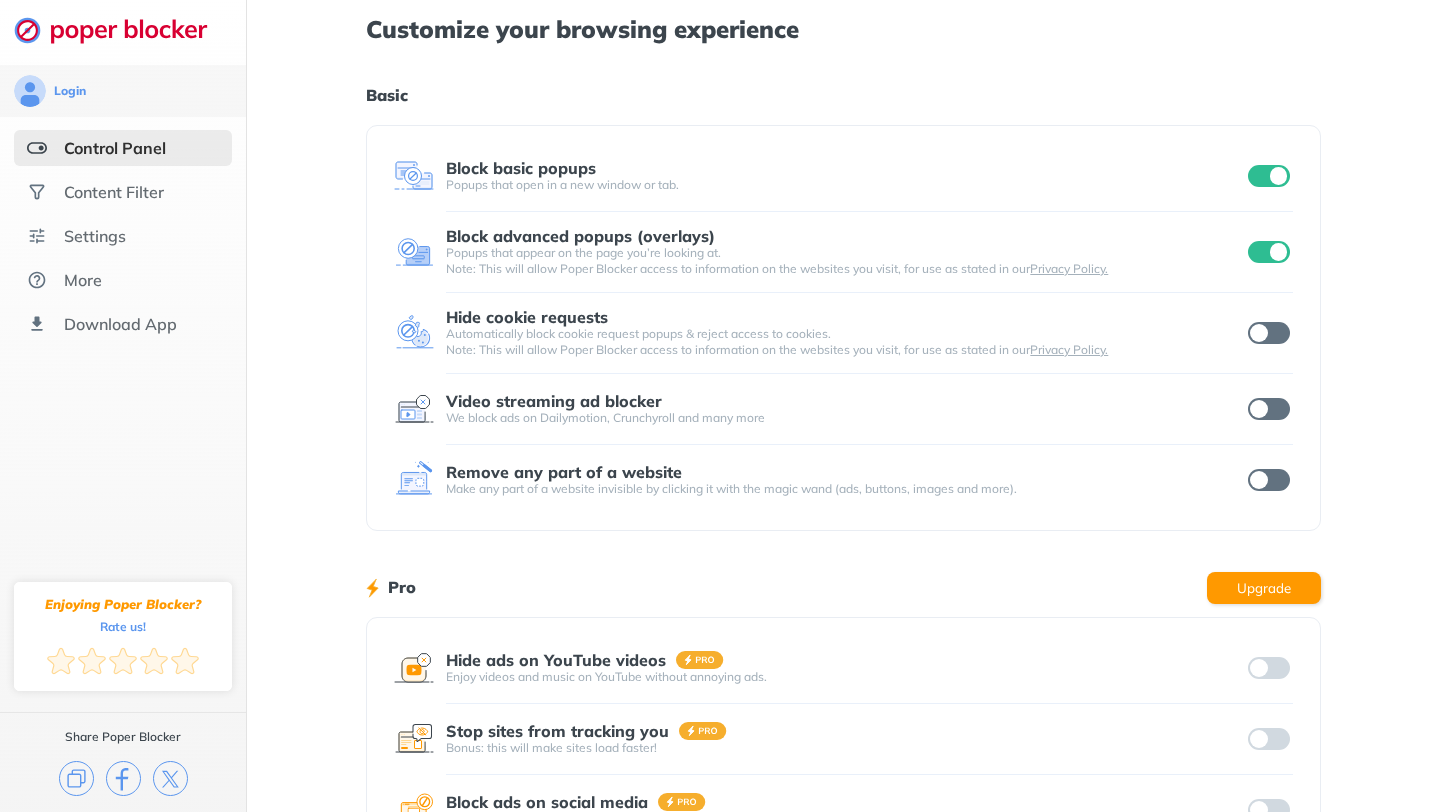 click at bounding box center [1269, 333] 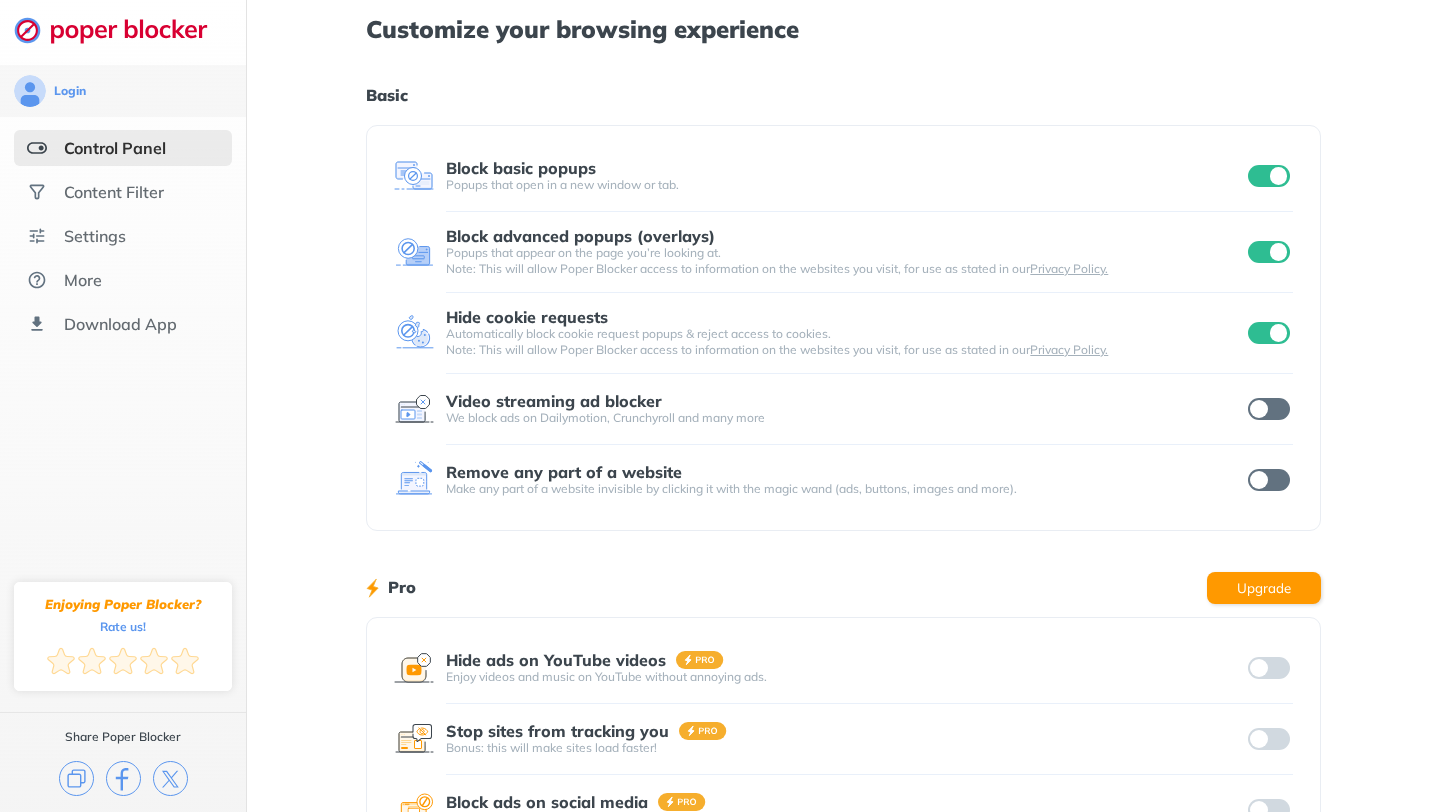 click at bounding box center (1269, 409) 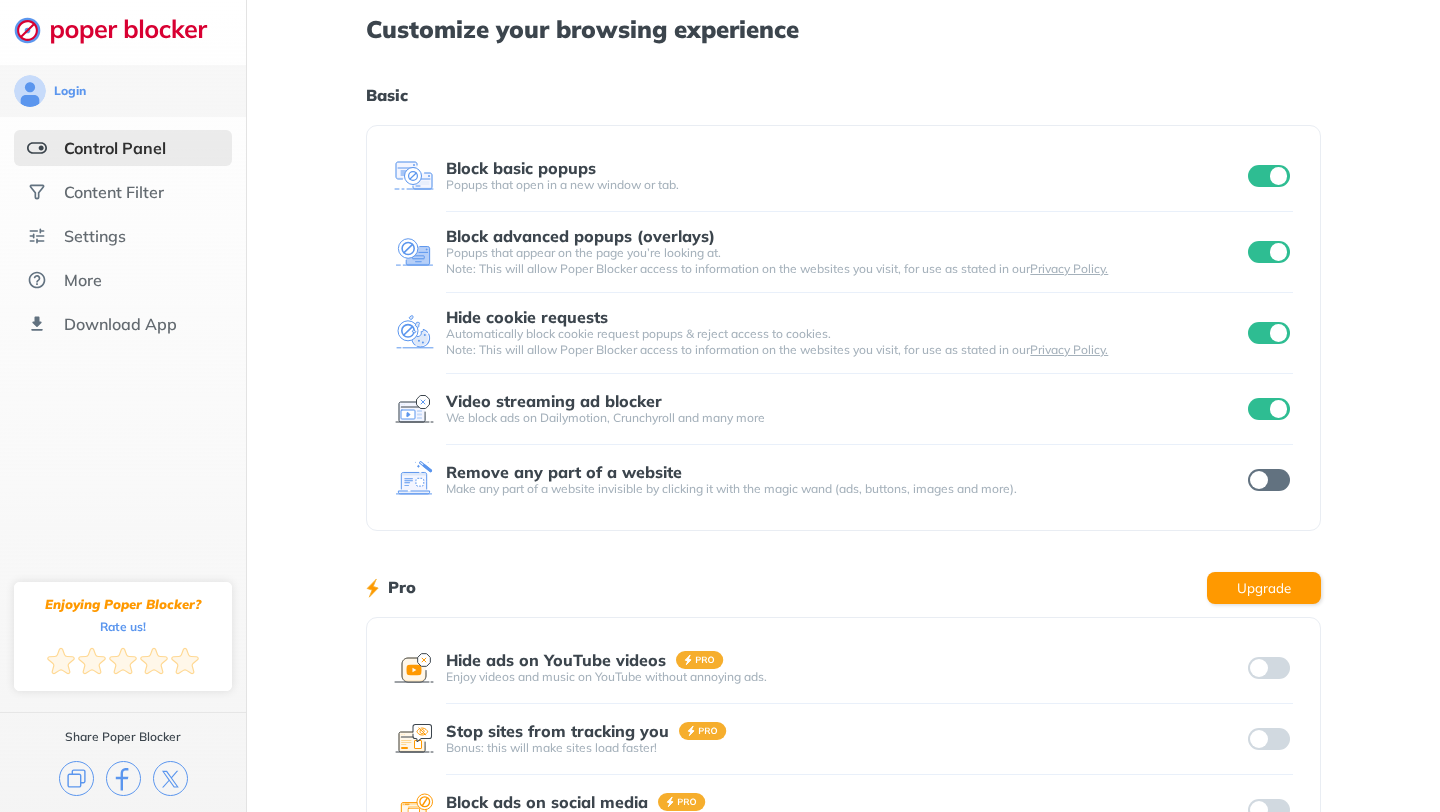 click at bounding box center (1269, 480) 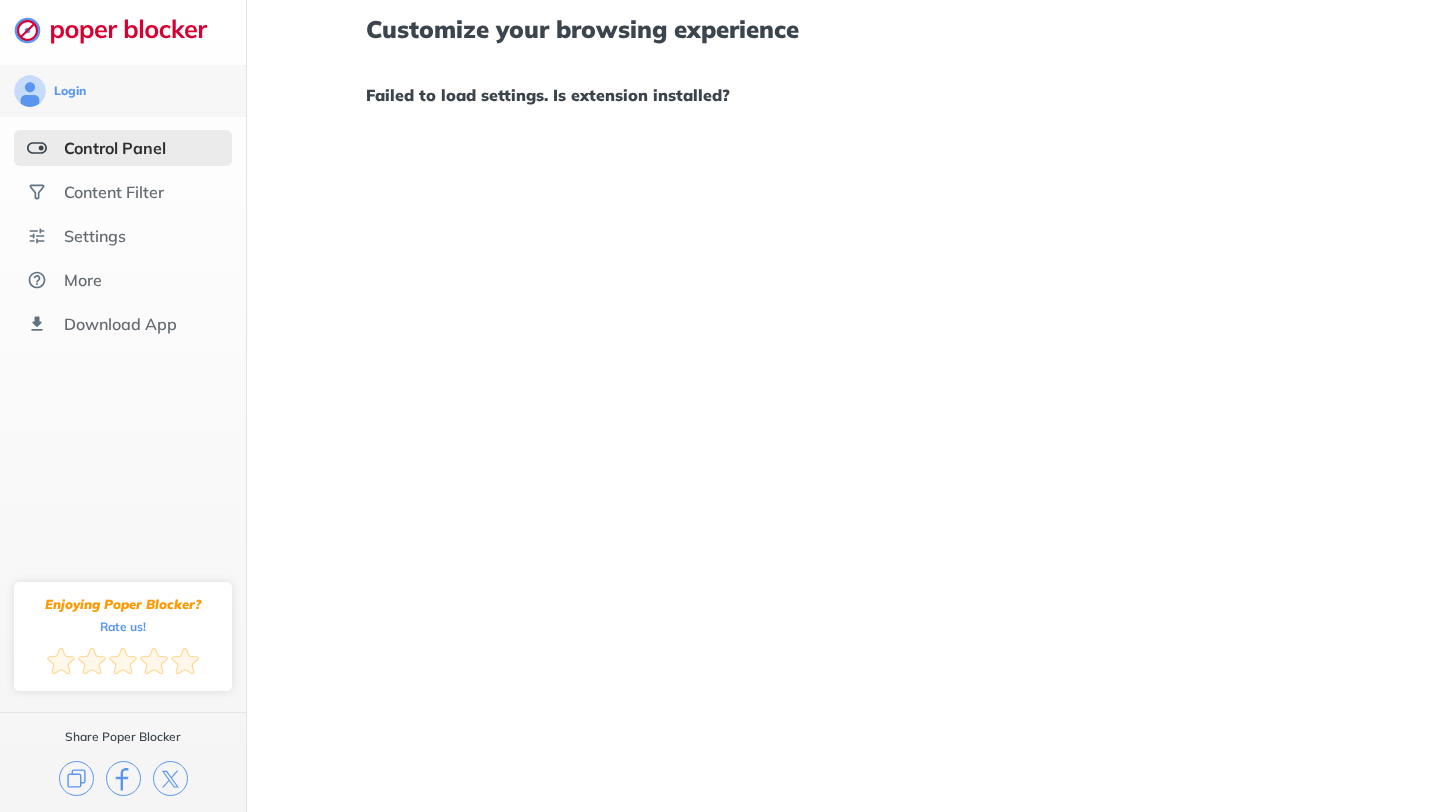 scroll, scrollTop: 0, scrollLeft: 0, axis: both 